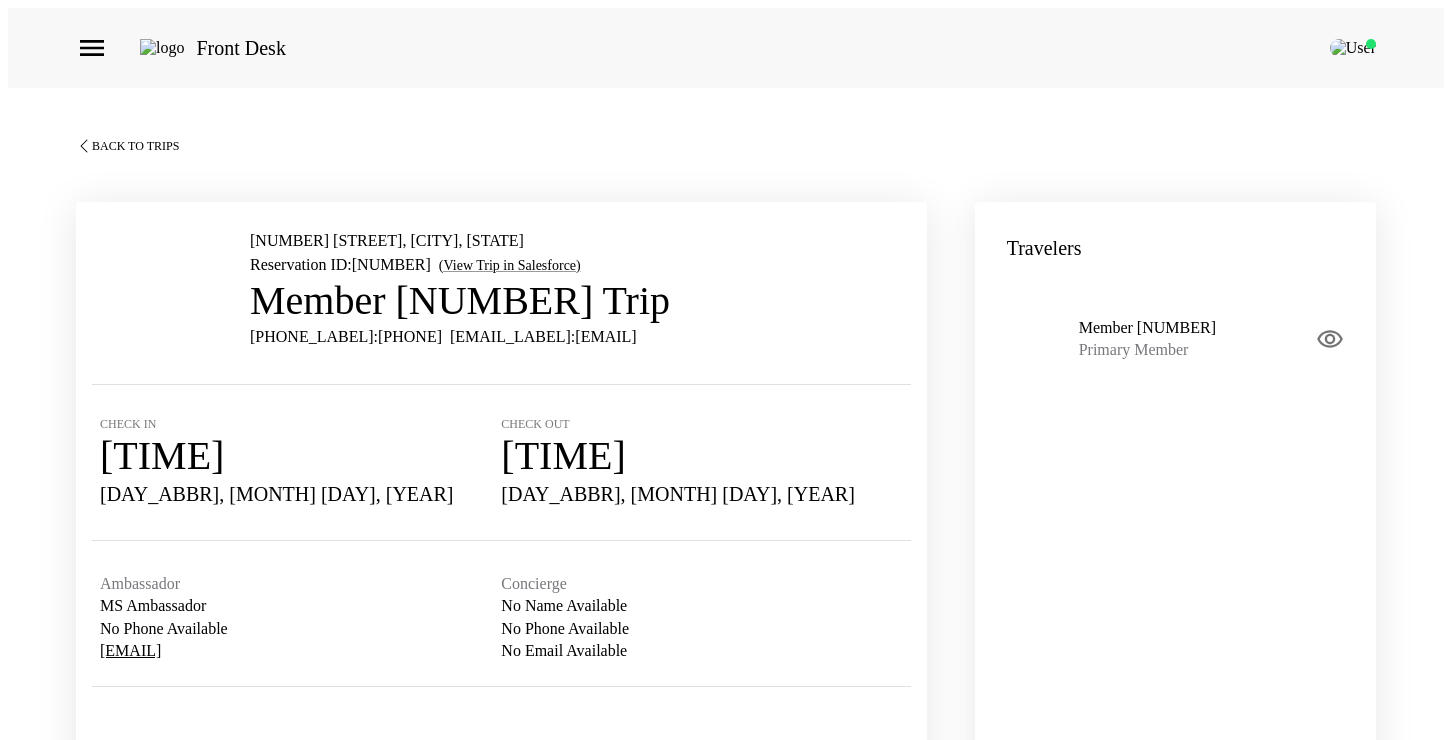 scroll, scrollTop: 69, scrollLeft: 0, axis: vertical 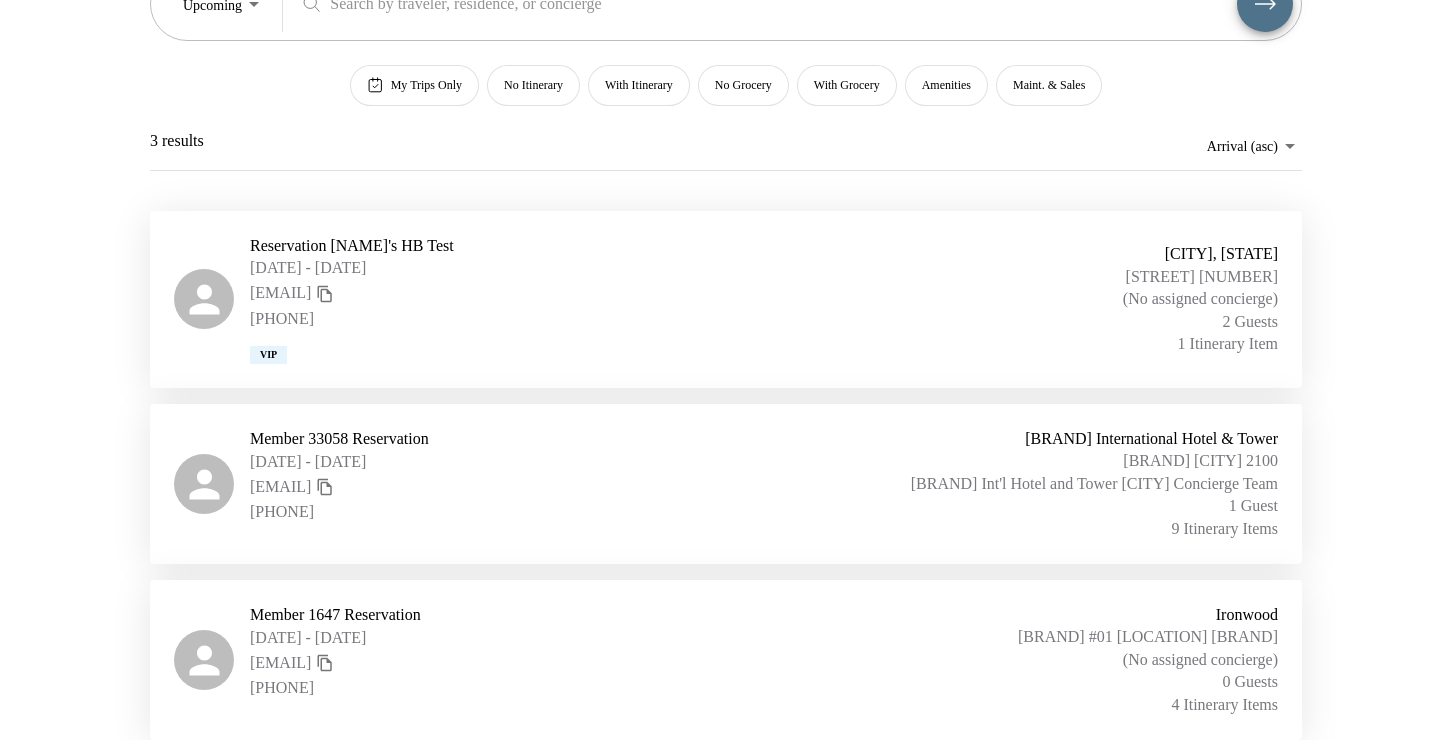 click on "Upcoming Upcoming ​ My Trips Only No Itinerary With Itinerary No Grocery With Grocery Amenities Maint. & Sales 3 results Arrival (asc) reservations_test_arrival_asc" at bounding box center (726, 49) 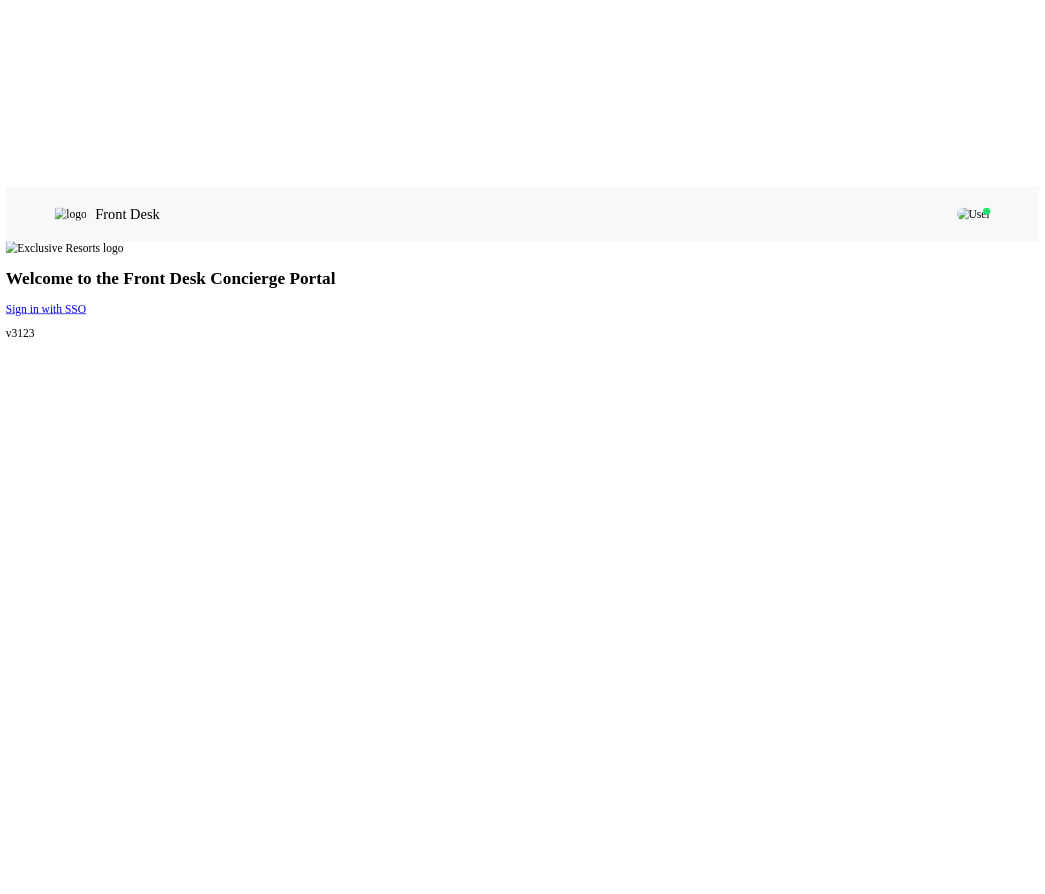 scroll, scrollTop: 0, scrollLeft: 0, axis: both 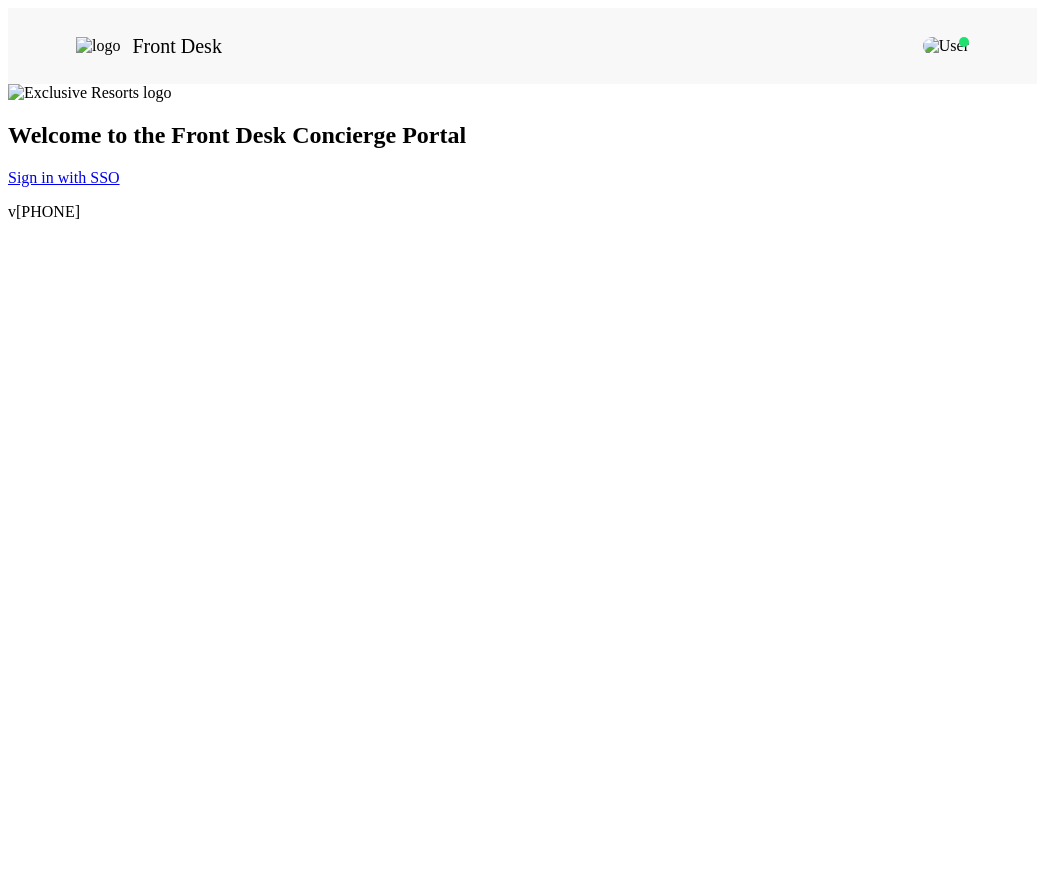 click on "Sign in with SSO" at bounding box center (64, 177) 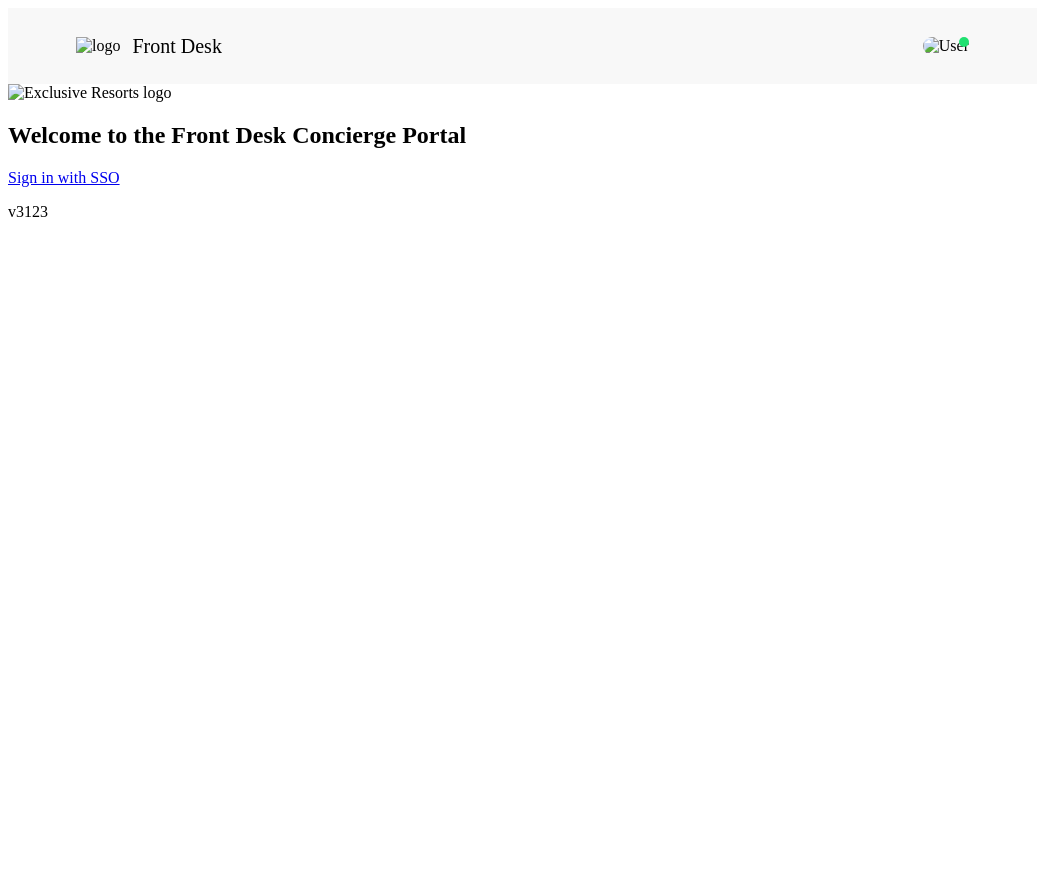 scroll, scrollTop: 0, scrollLeft: 0, axis: both 